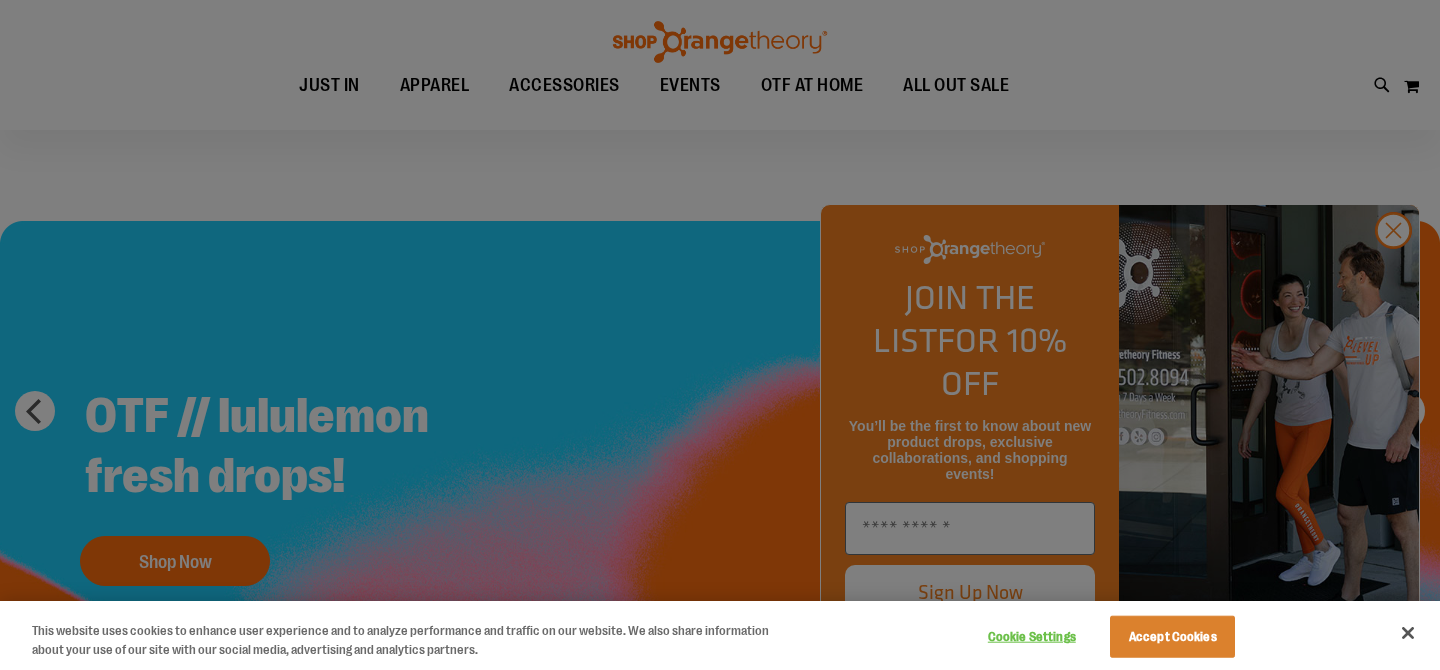 scroll, scrollTop: 80, scrollLeft: 0, axis: vertical 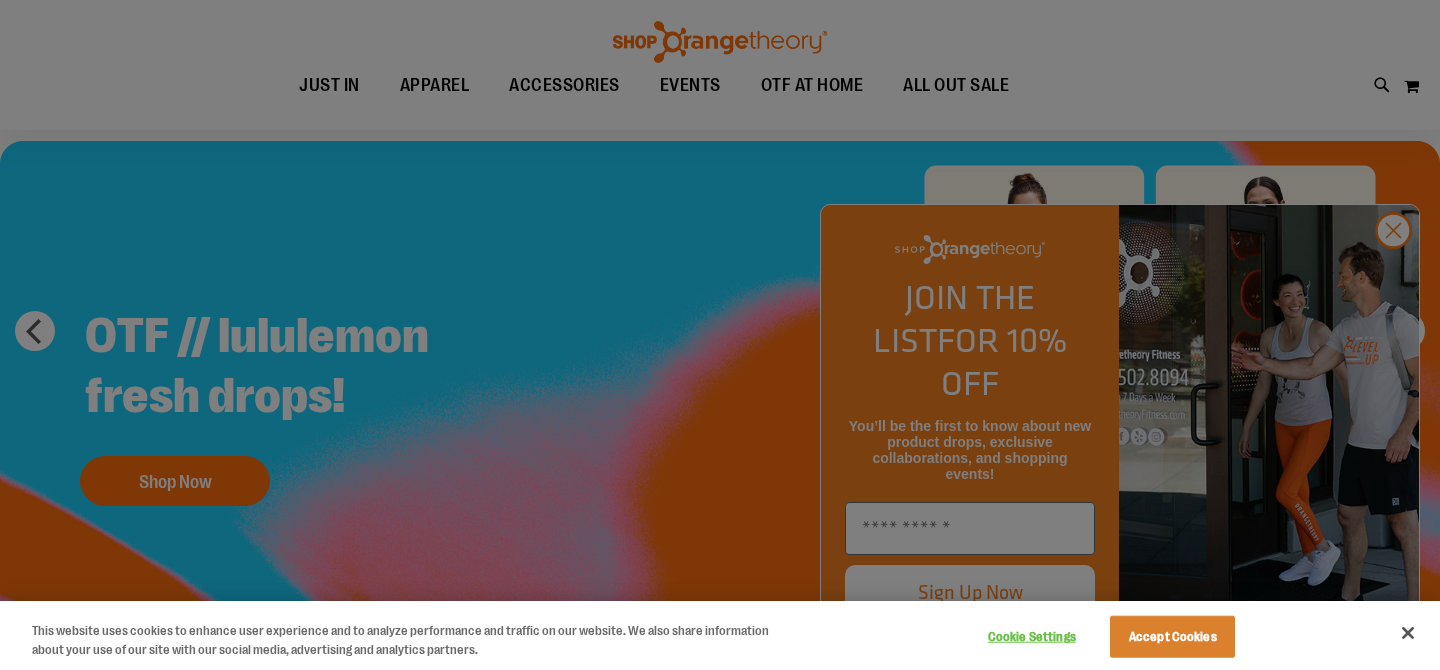 click at bounding box center [720, 335] 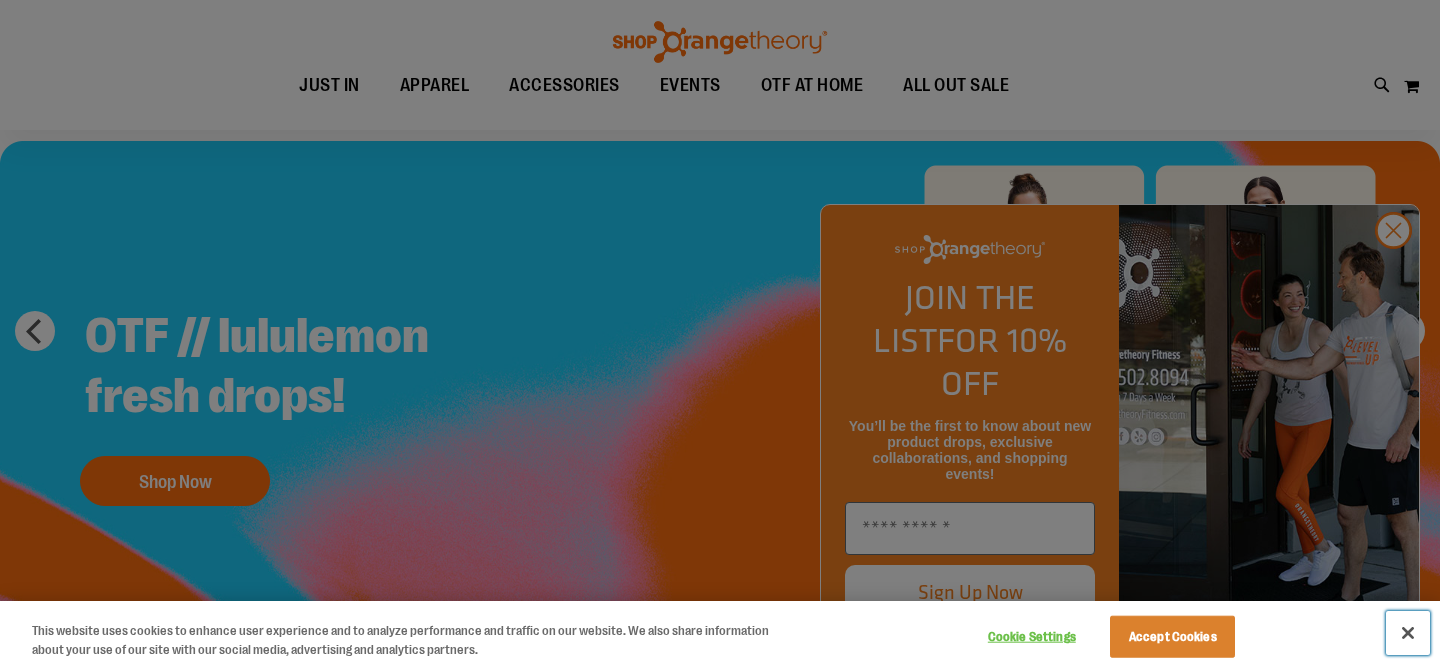 click at bounding box center (1408, 633) 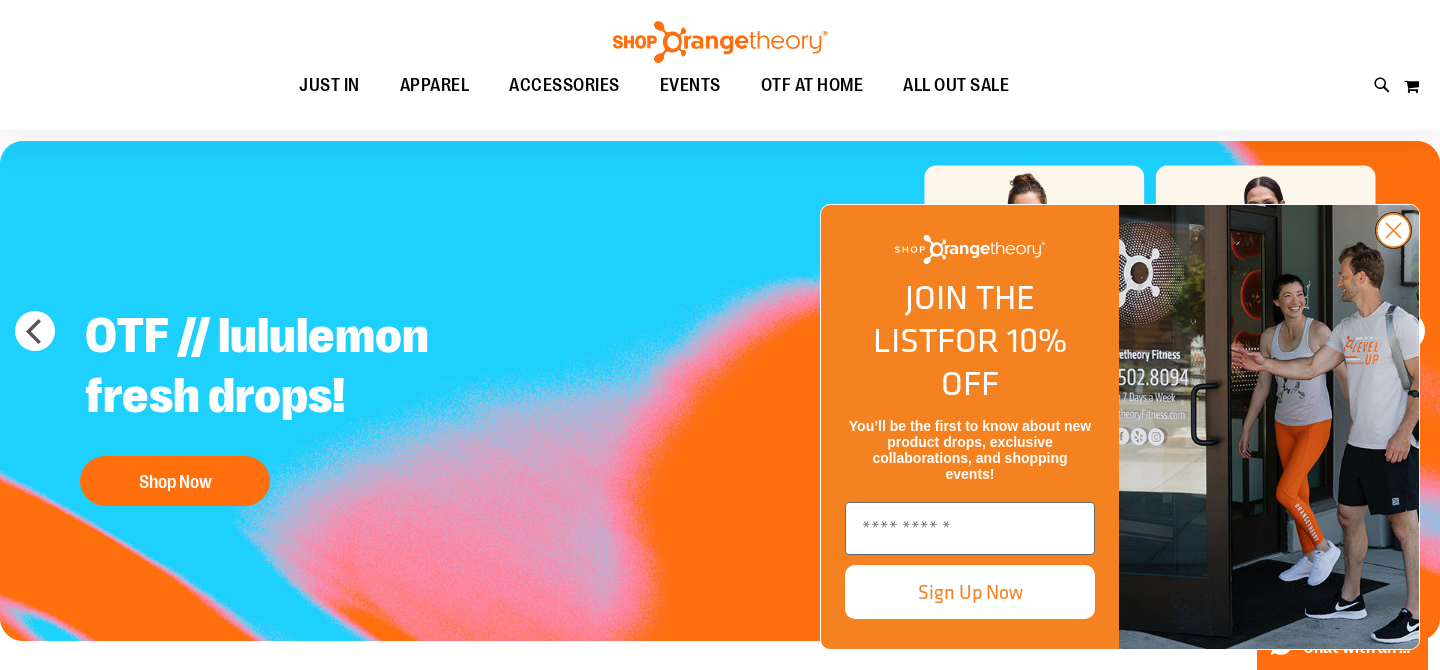 click 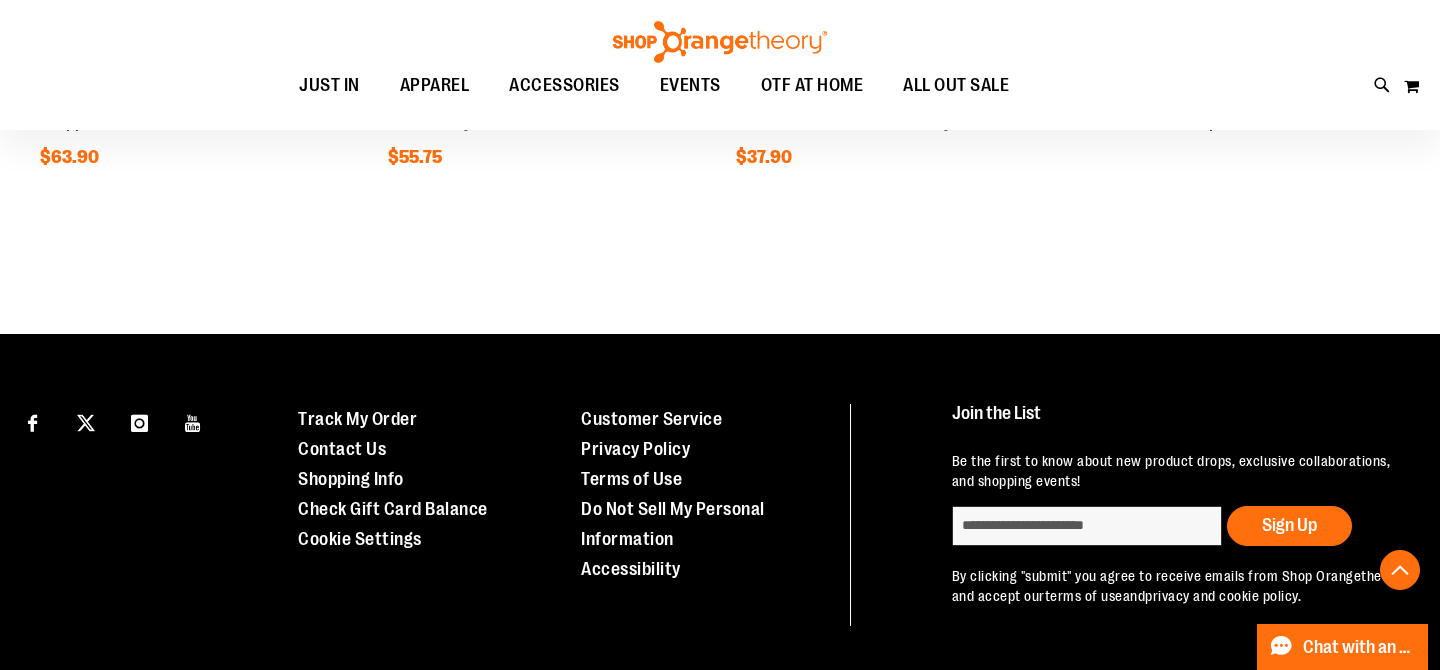 scroll, scrollTop: 2075, scrollLeft: 0, axis: vertical 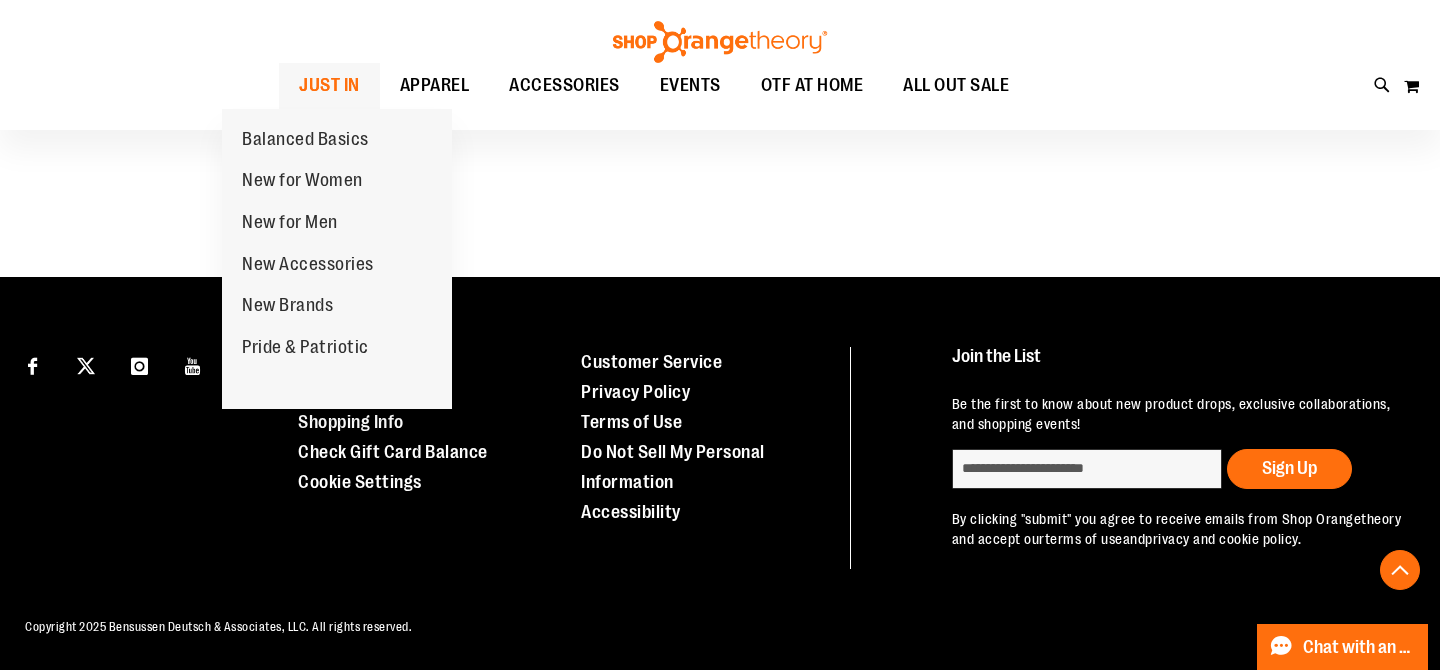 click on "JUST IN" at bounding box center (329, 85) 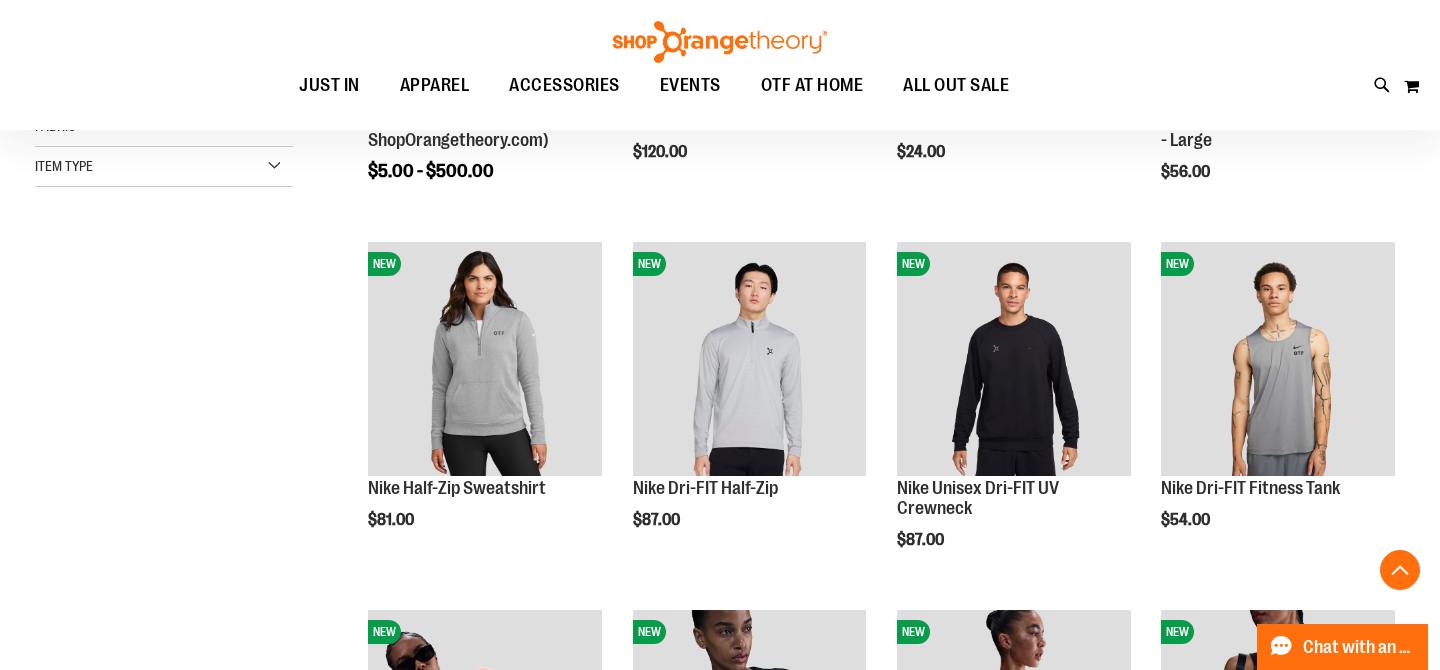 scroll, scrollTop: 534, scrollLeft: 0, axis: vertical 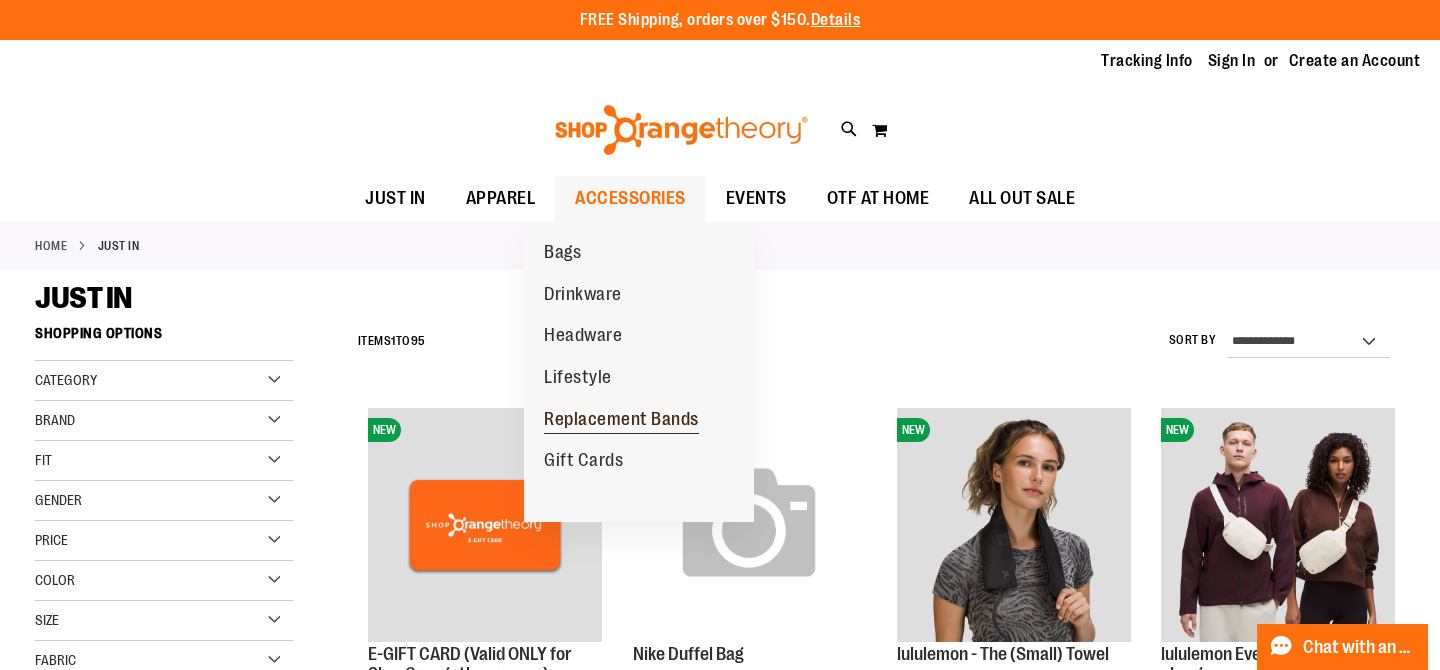 click on "Replacement Bands" at bounding box center (621, 421) 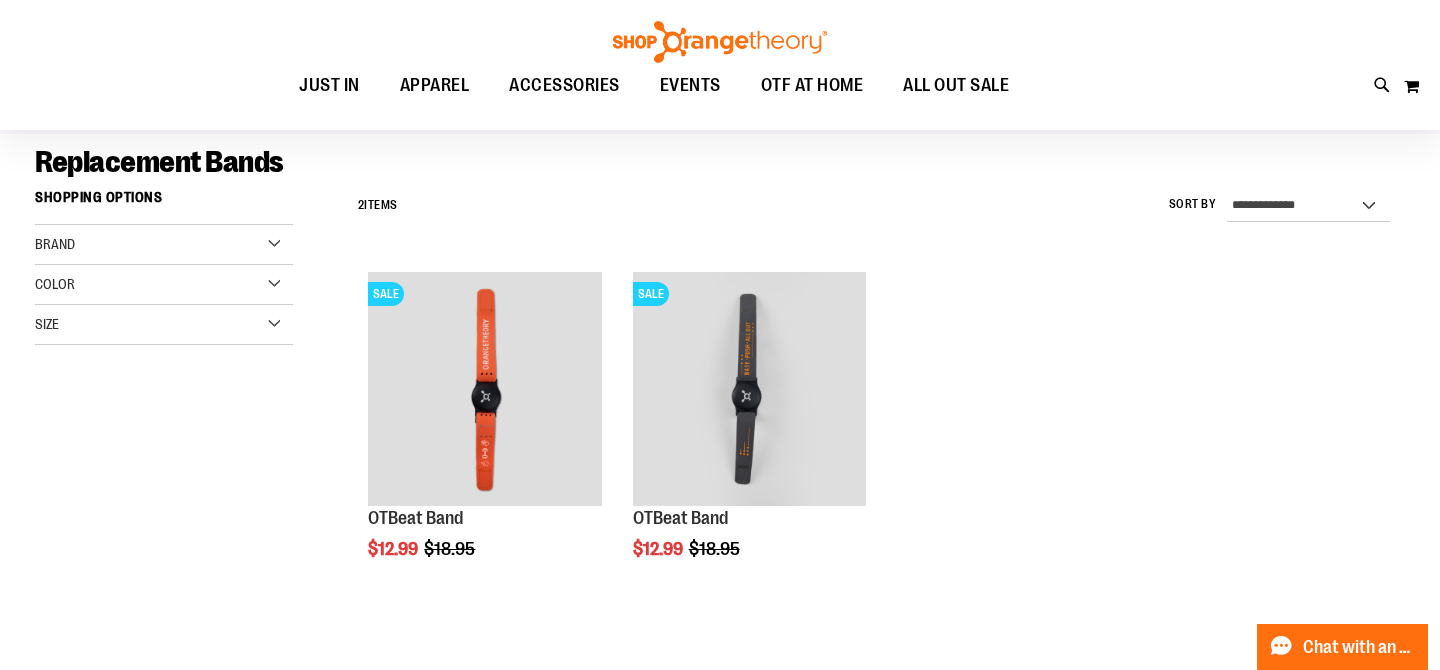 scroll, scrollTop: 149, scrollLeft: 0, axis: vertical 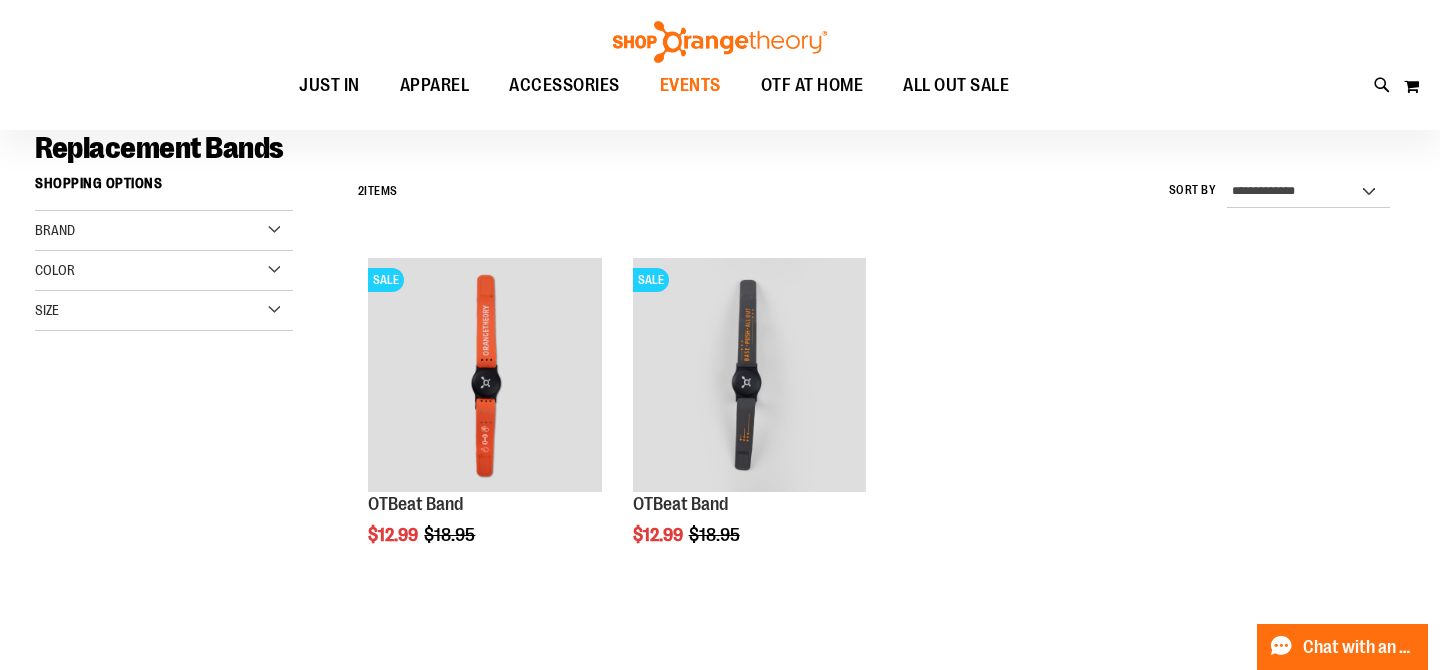 click on "EVENTS" at bounding box center [690, 85] 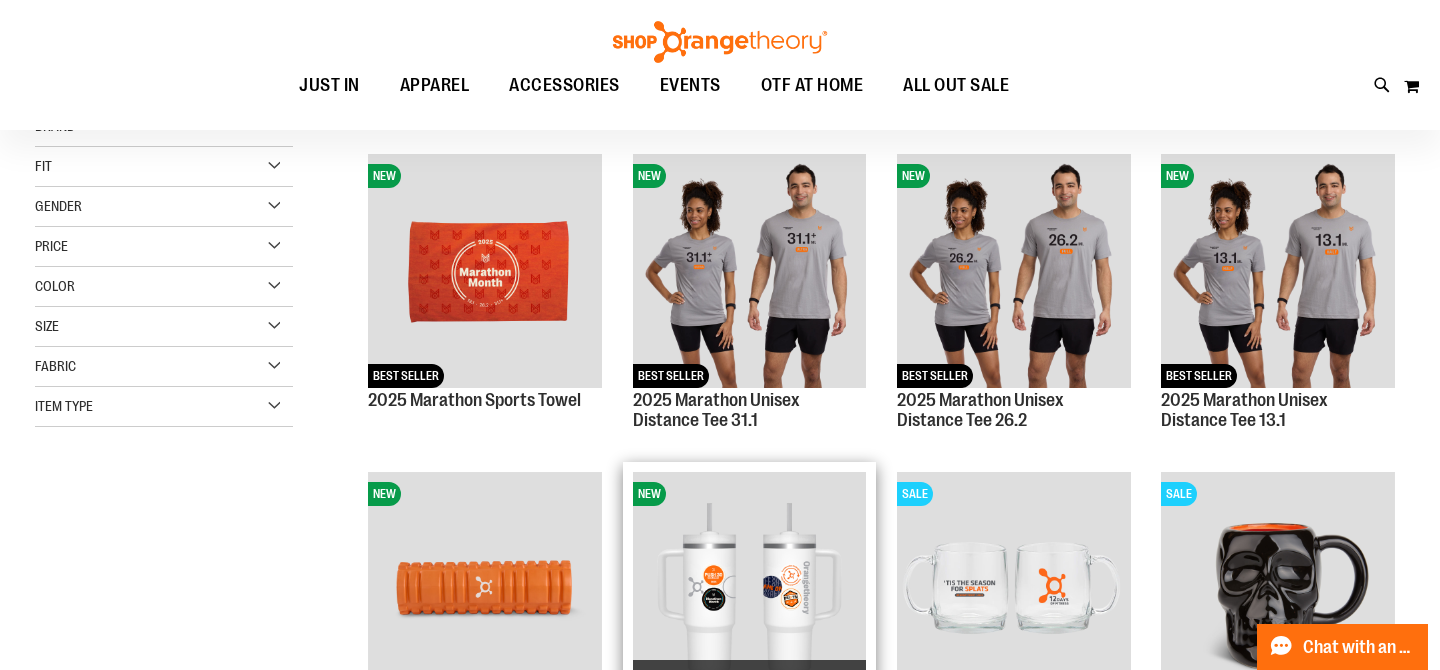 scroll, scrollTop: 0, scrollLeft: 0, axis: both 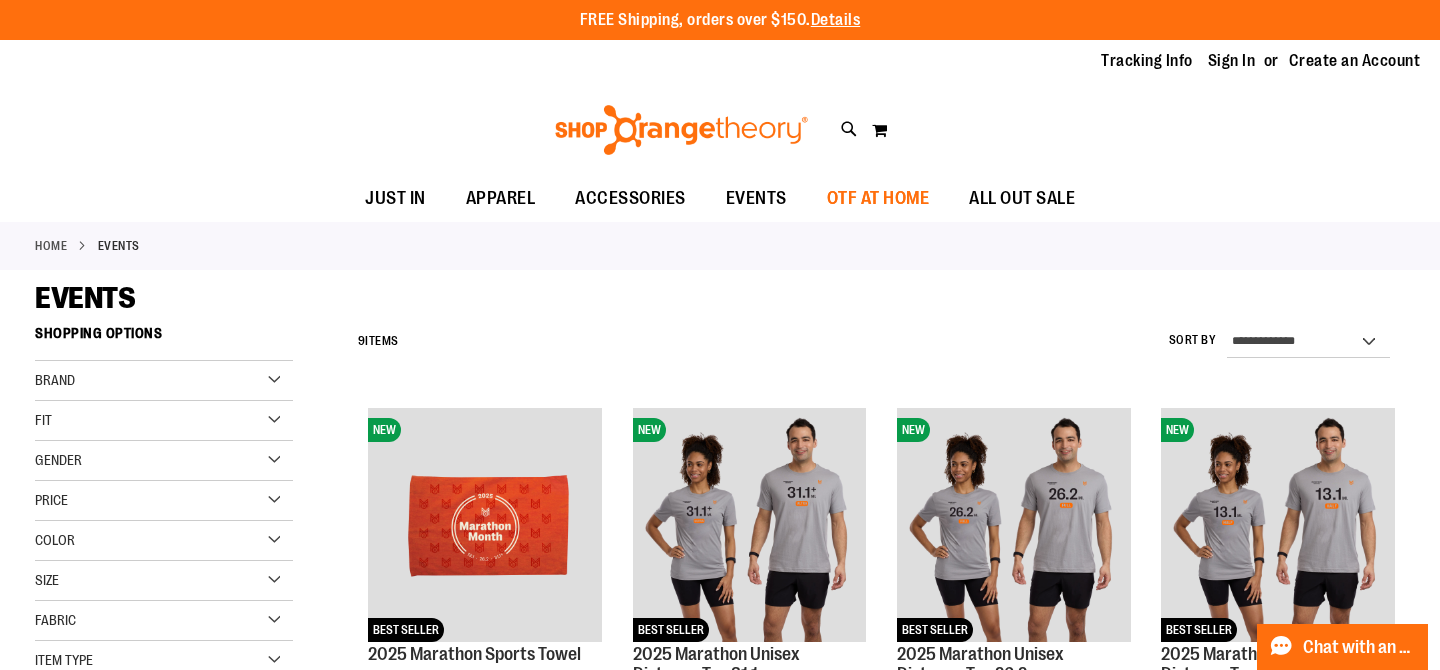click on "OTF AT HOME" at bounding box center [878, 198] 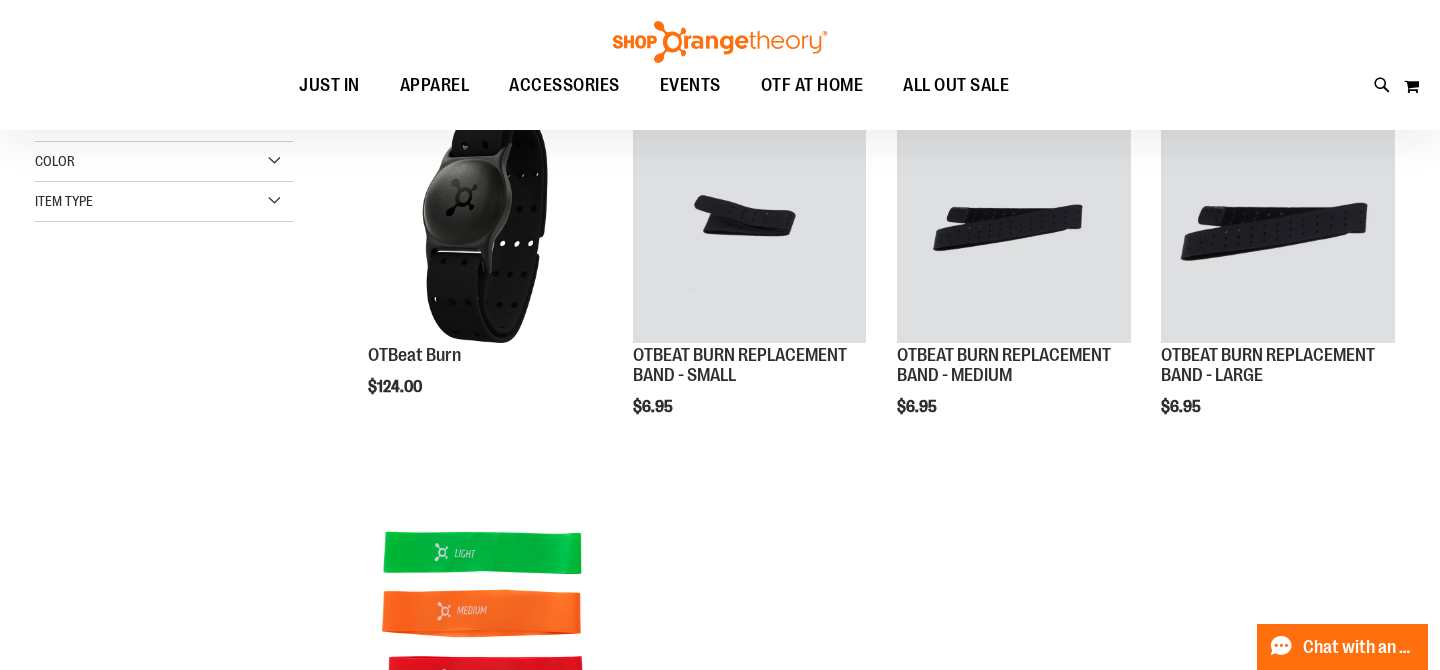 scroll, scrollTop: 300, scrollLeft: 0, axis: vertical 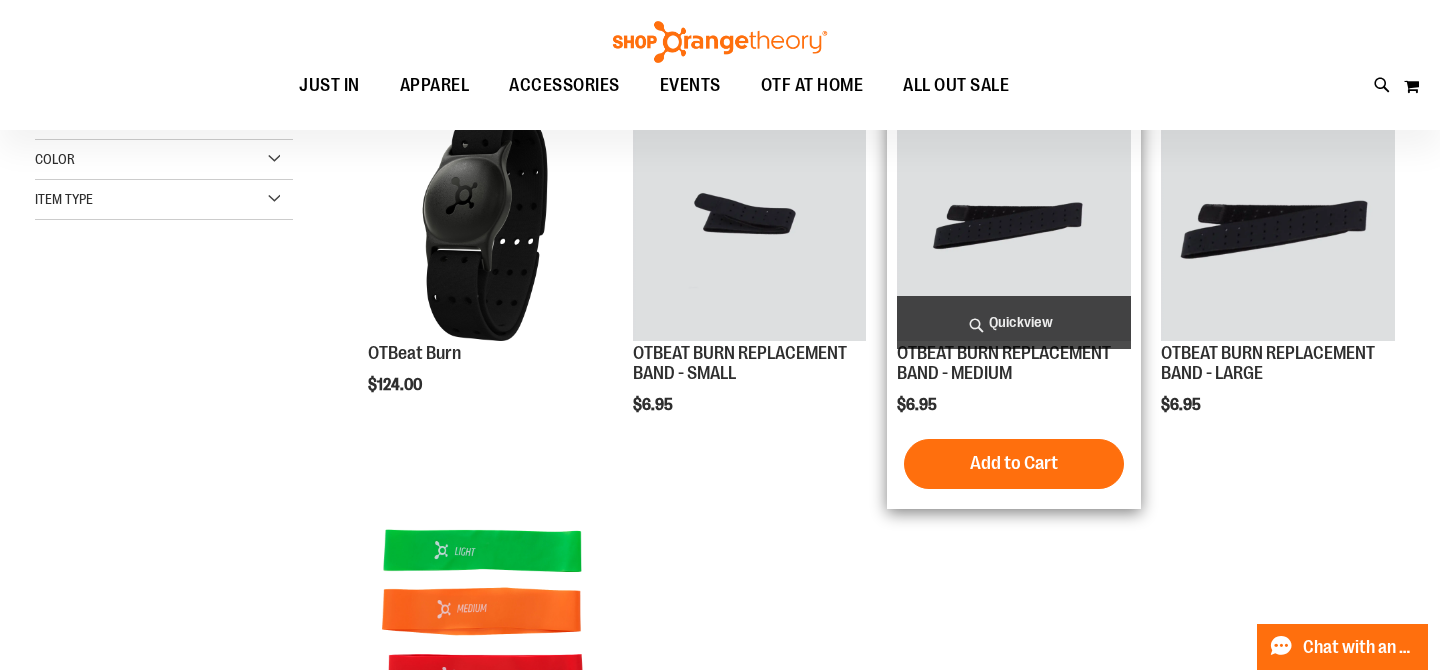 click on "Quickview" at bounding box center [1014, 322] 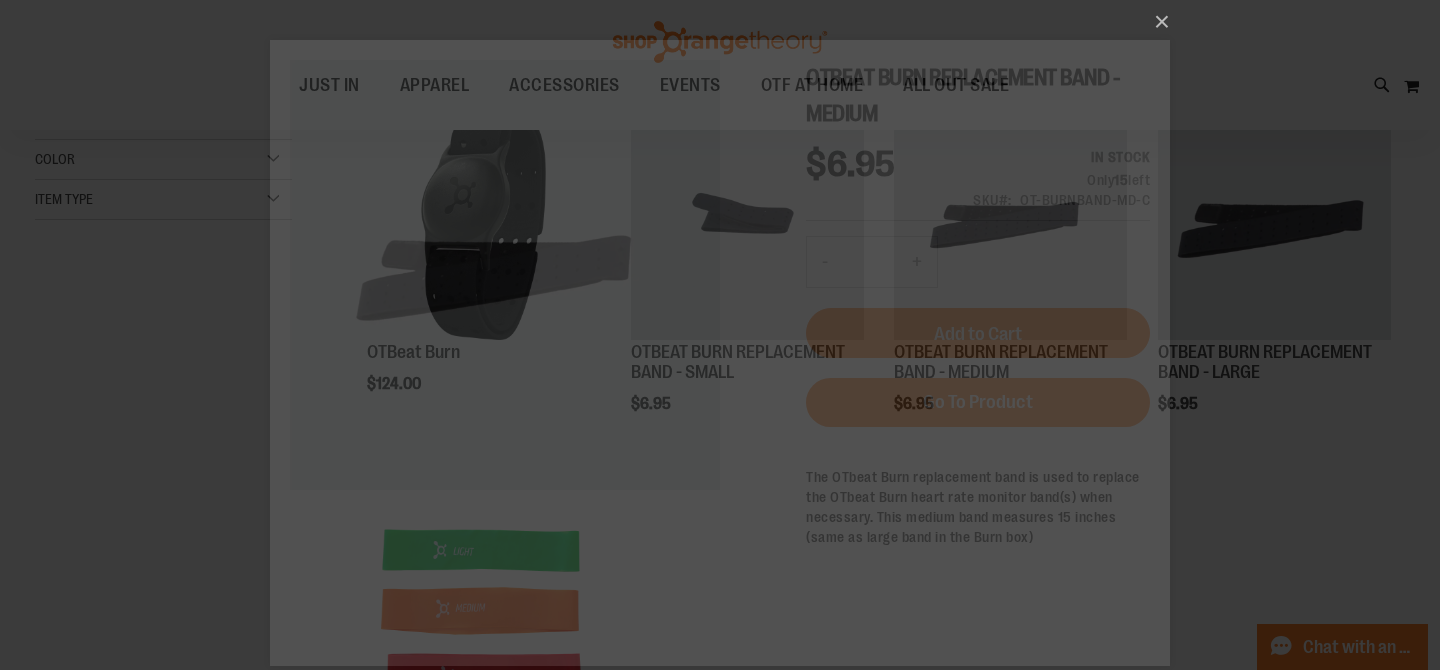 scroll, scrollTop: 0, scrollLeft: 0, axis: both 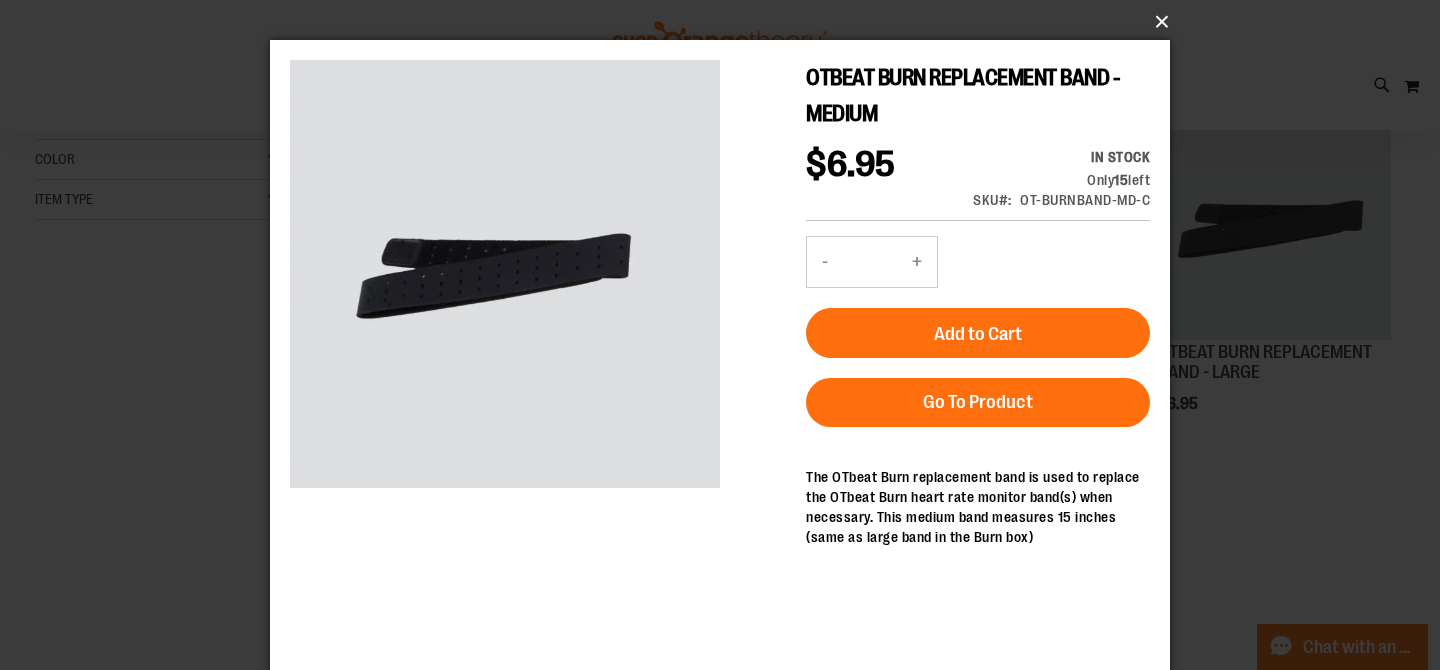 click on "×" at bounding box center (726, 22) 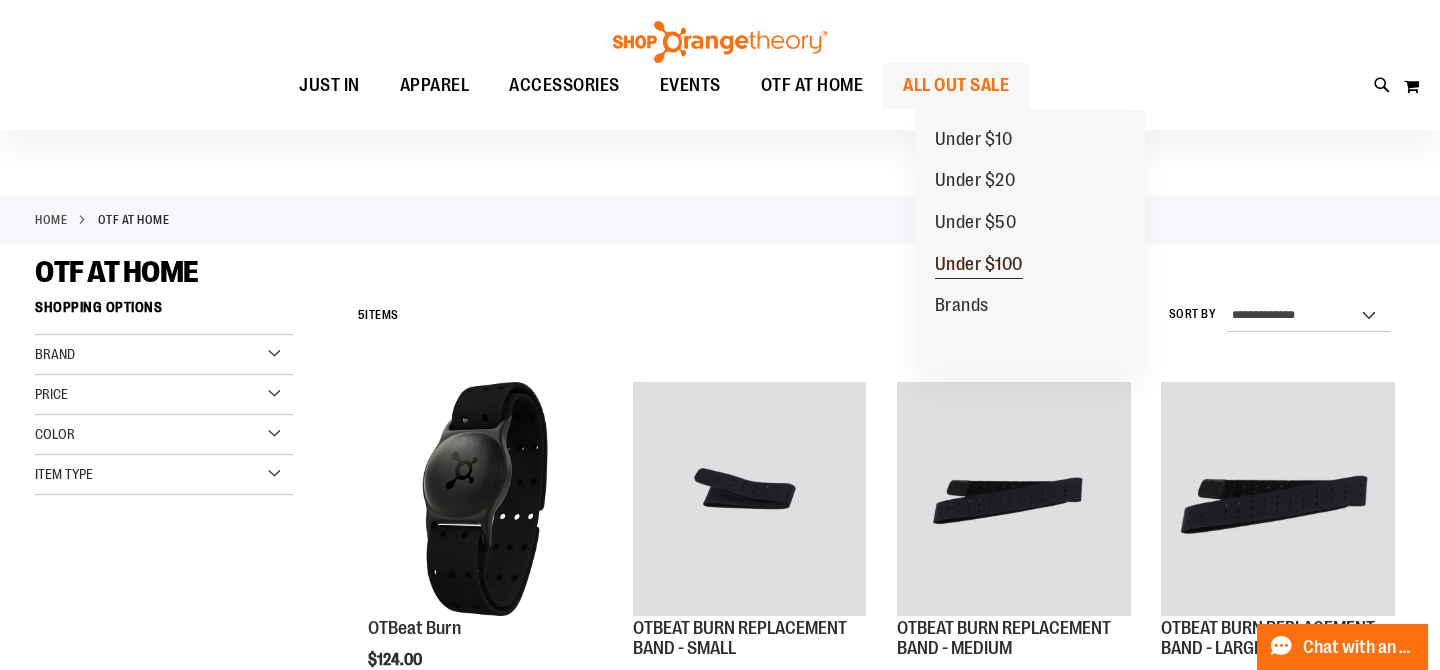 scroll, scrollTop: 0, scrollLeft: 0, axis: both 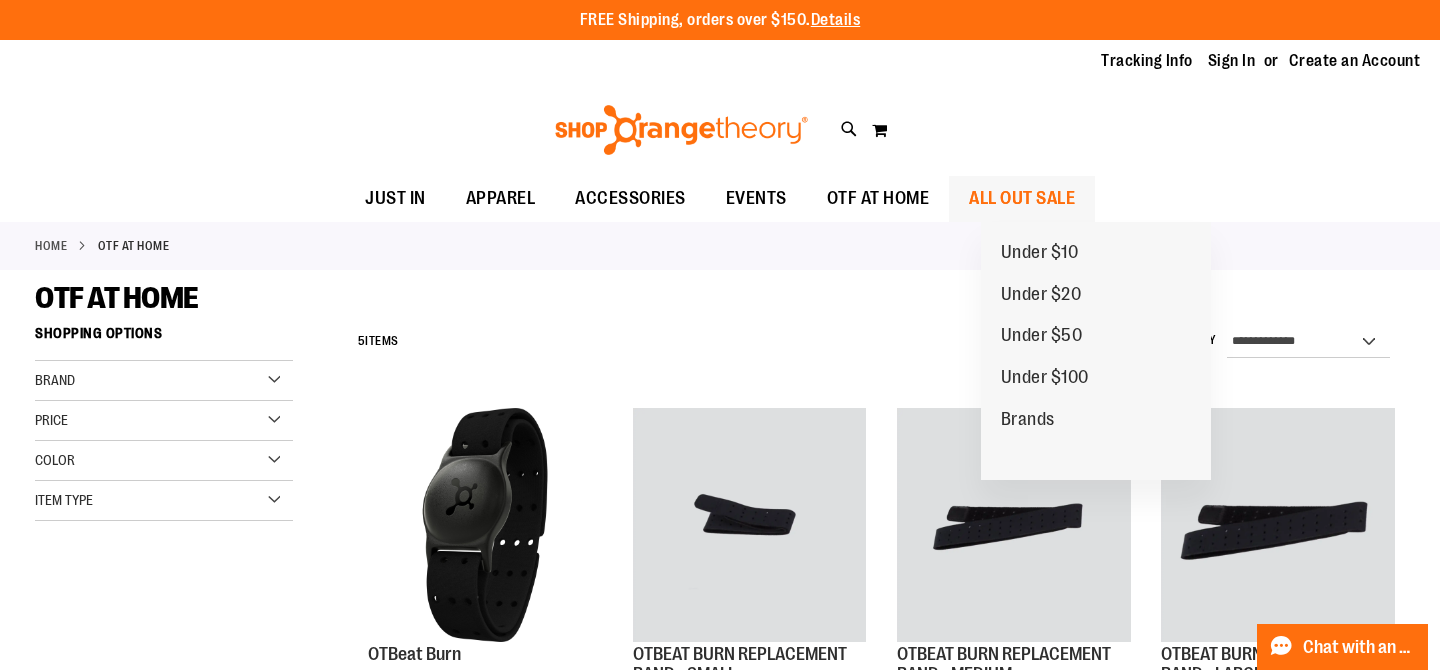 click on "ALL OUT SALE" at bounding box center [1022, 198] 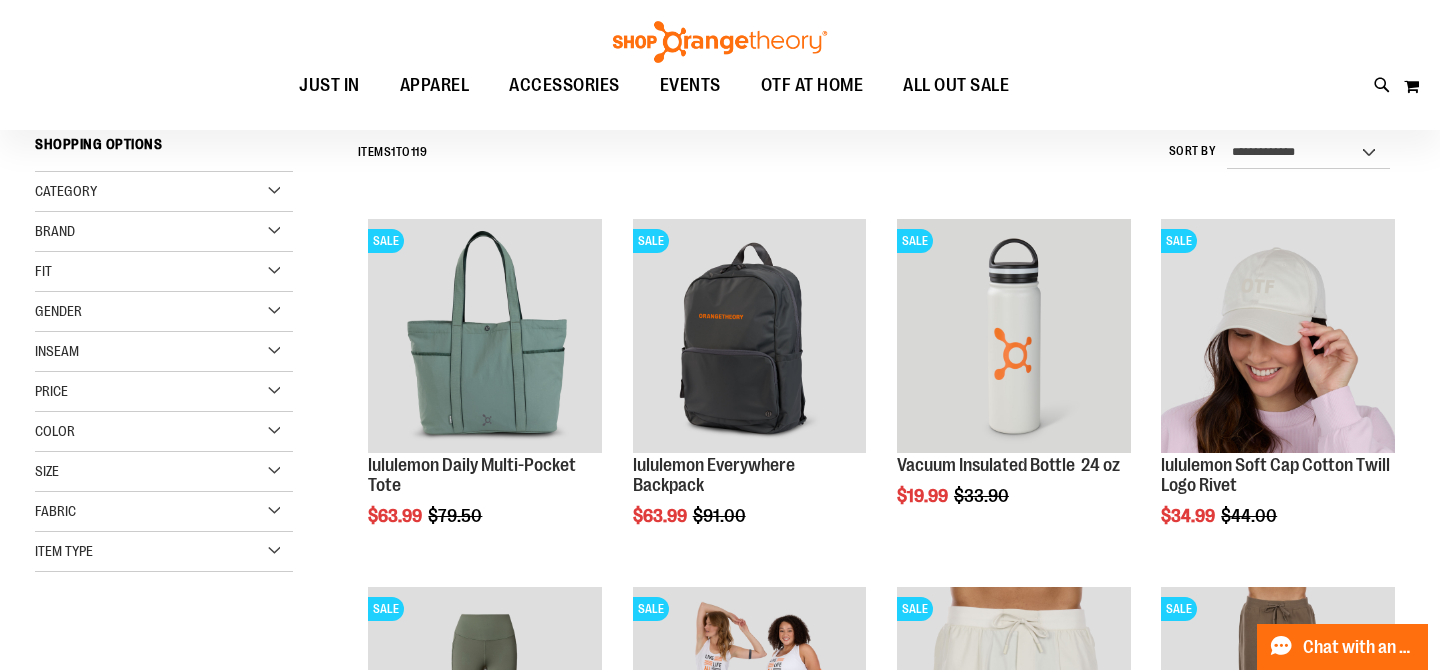 scroll, scrollTop: 192, scrollLeft: 0, axis: vertical 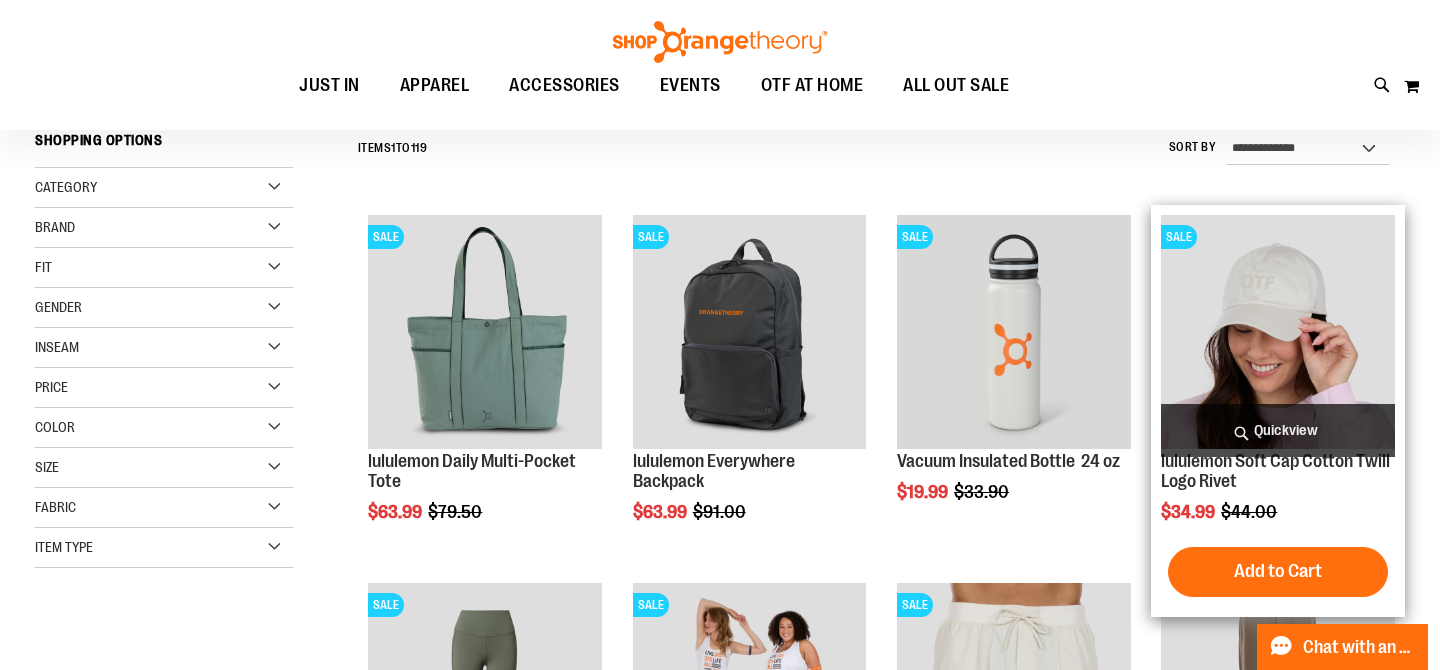 click at bounding box center (1278, 332) 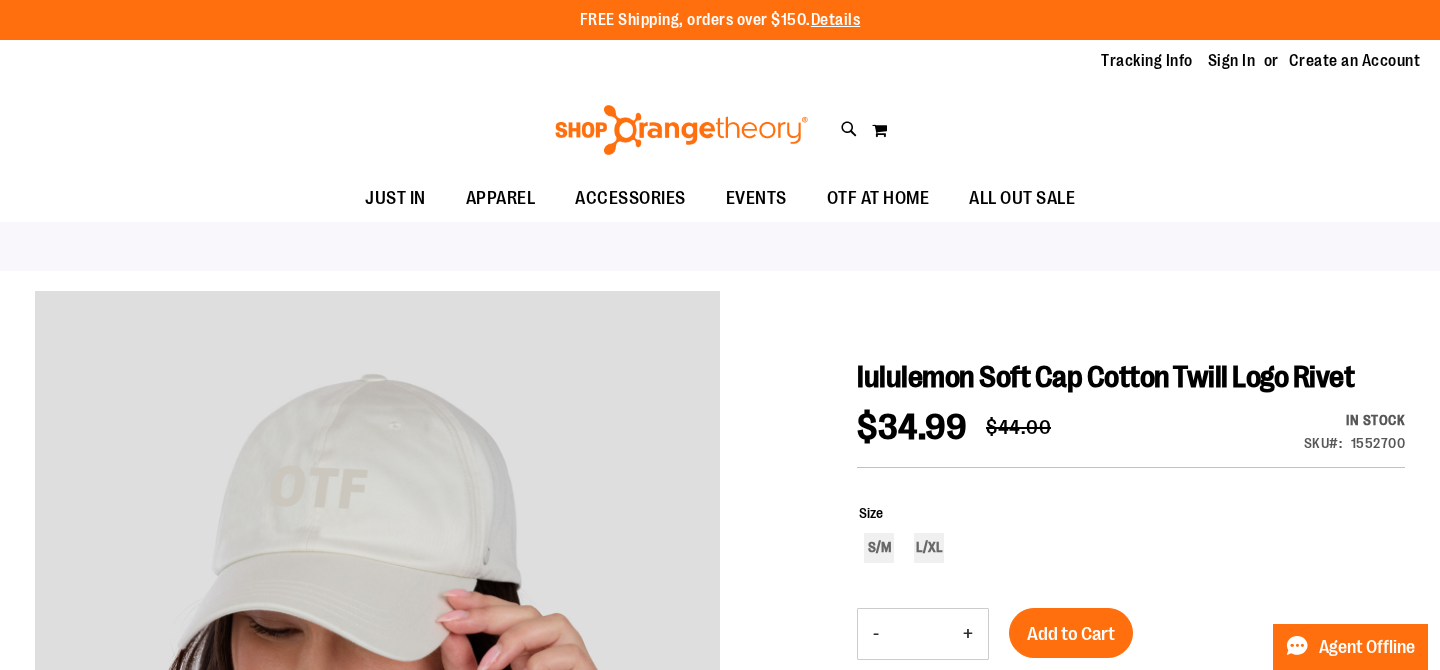 scroll, scrollTop: 0, scrollLeft: 0, axis: both 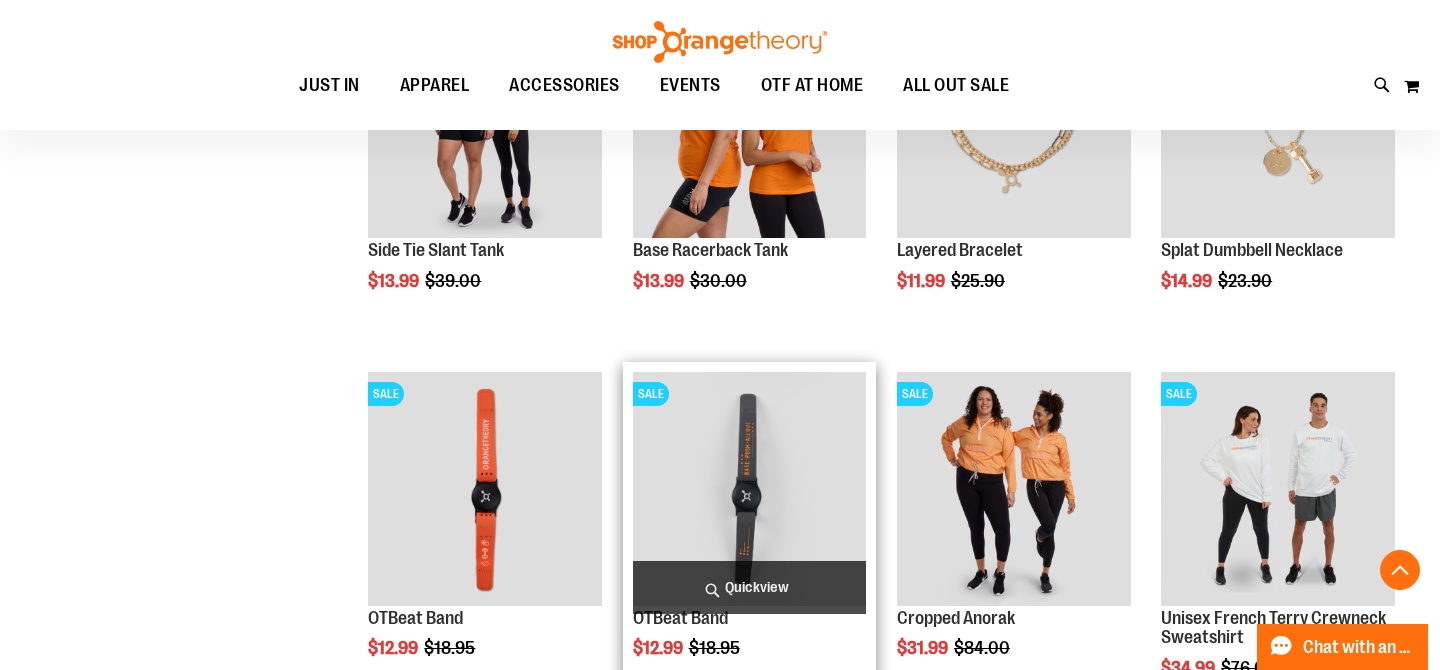 click at bounding box center (750, 489) 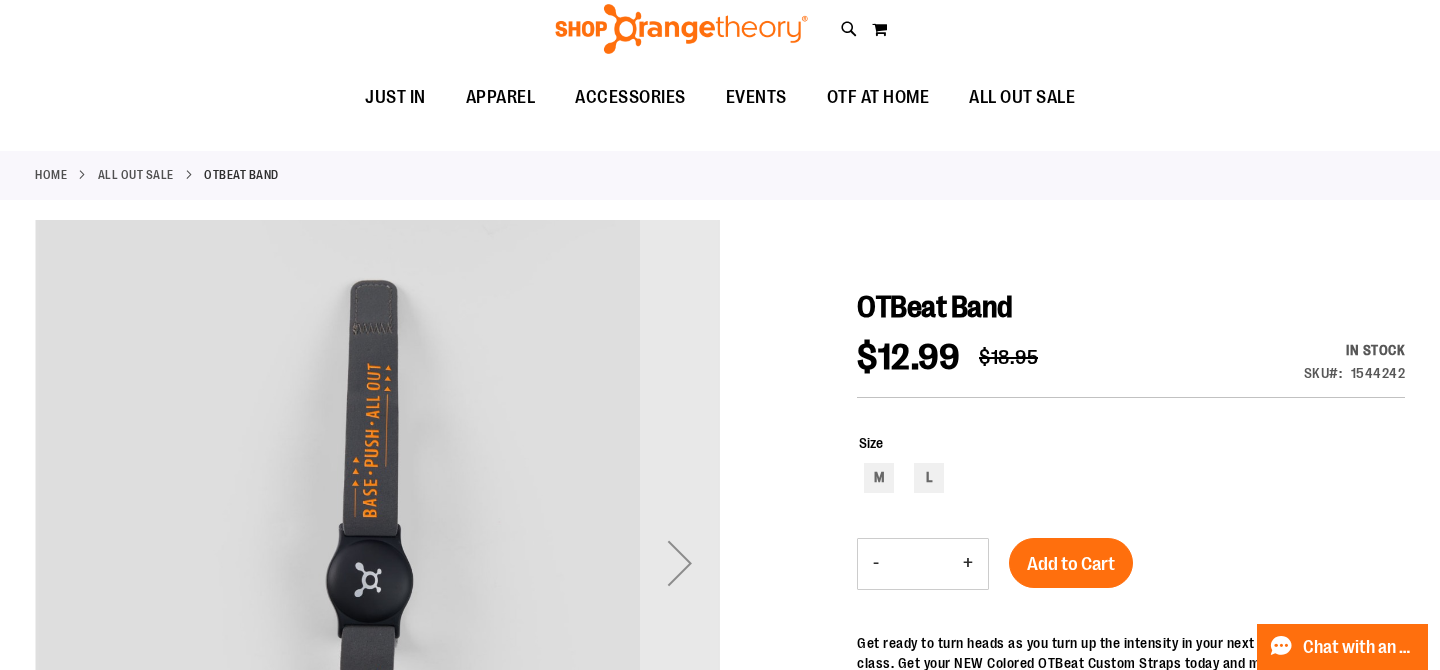 scroll, scrollTop: 0, scrollLeft: 0, axis: both 